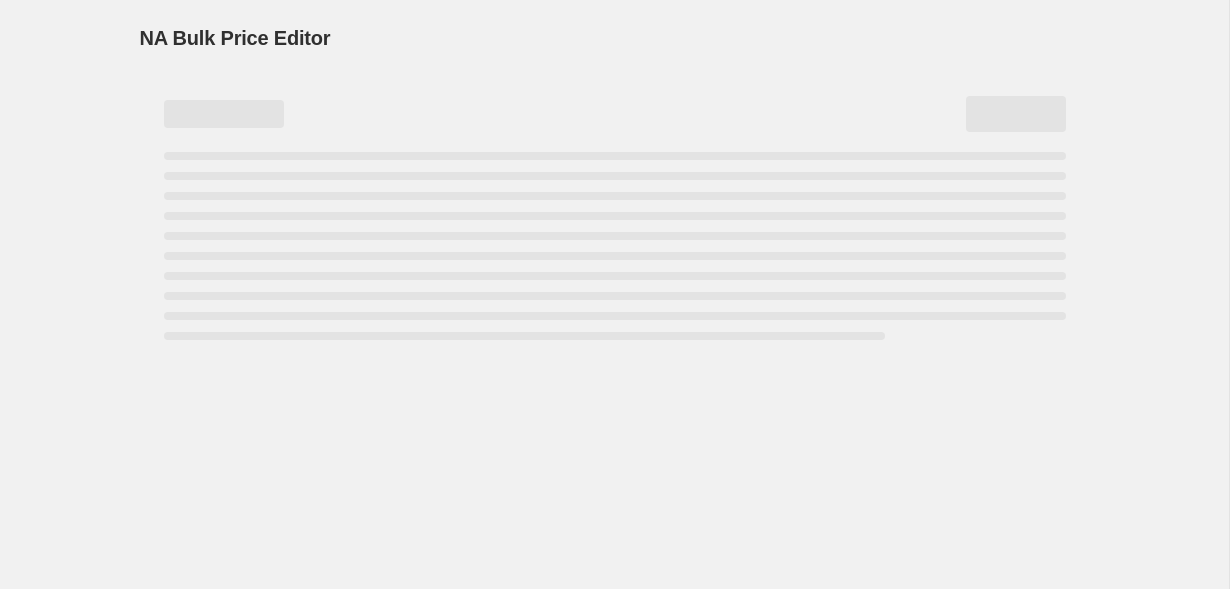 scroll, scrollTop: 0, scrollLeft: 0, axis: both 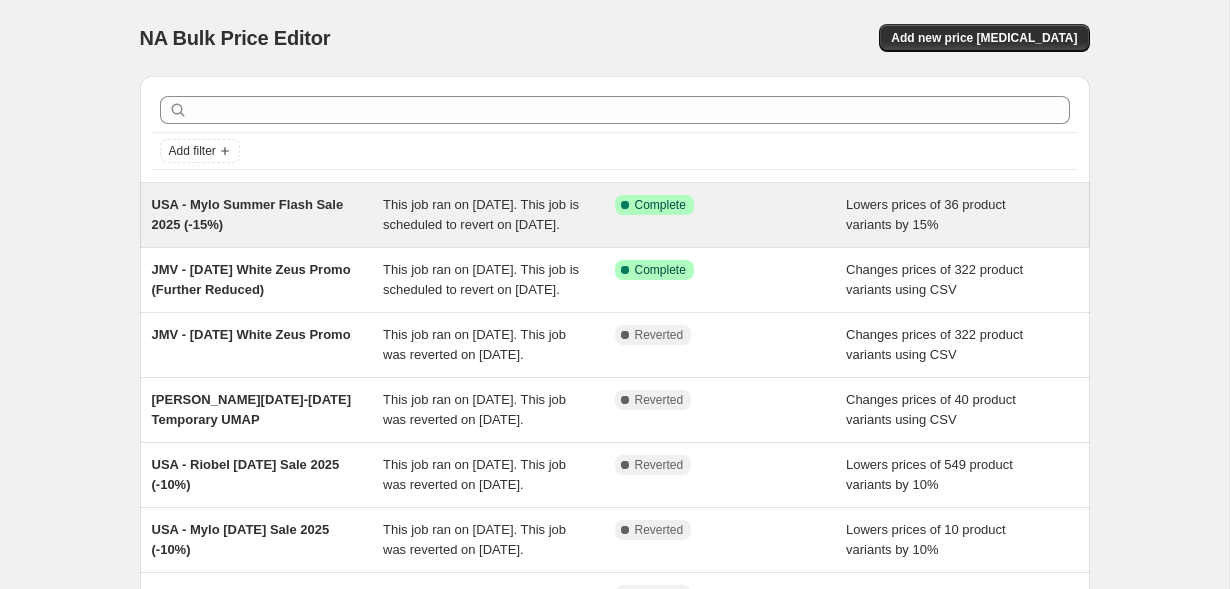 click on "USA - Mylo Summer Flash Sale 2025 (-15%)" at bounding box center [268, 215] 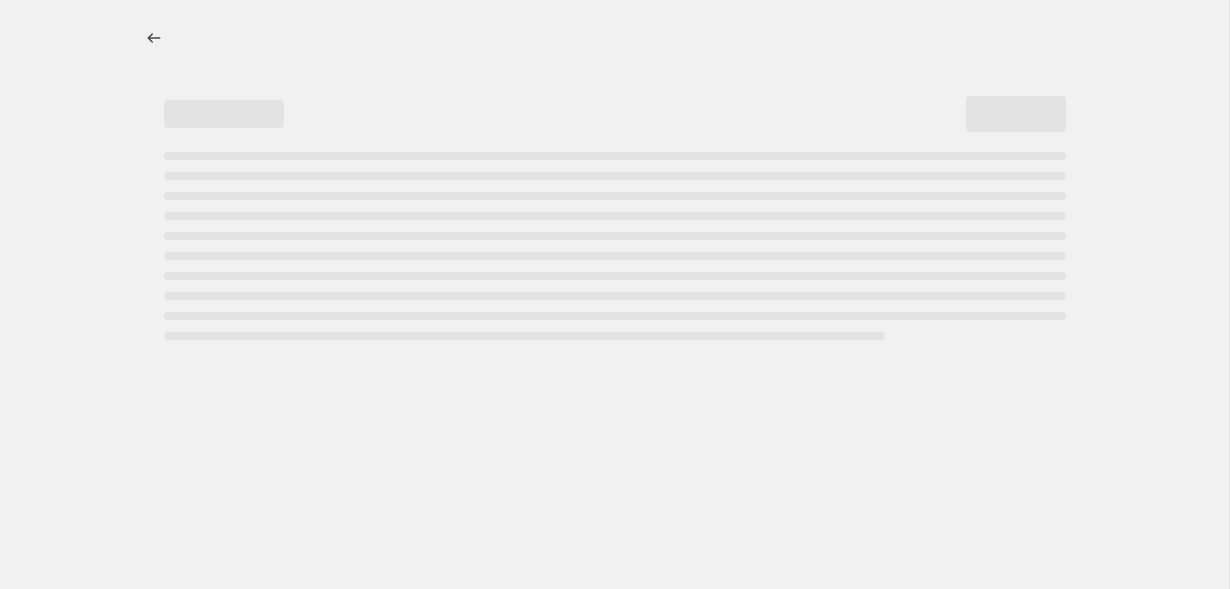 select on "percentage" 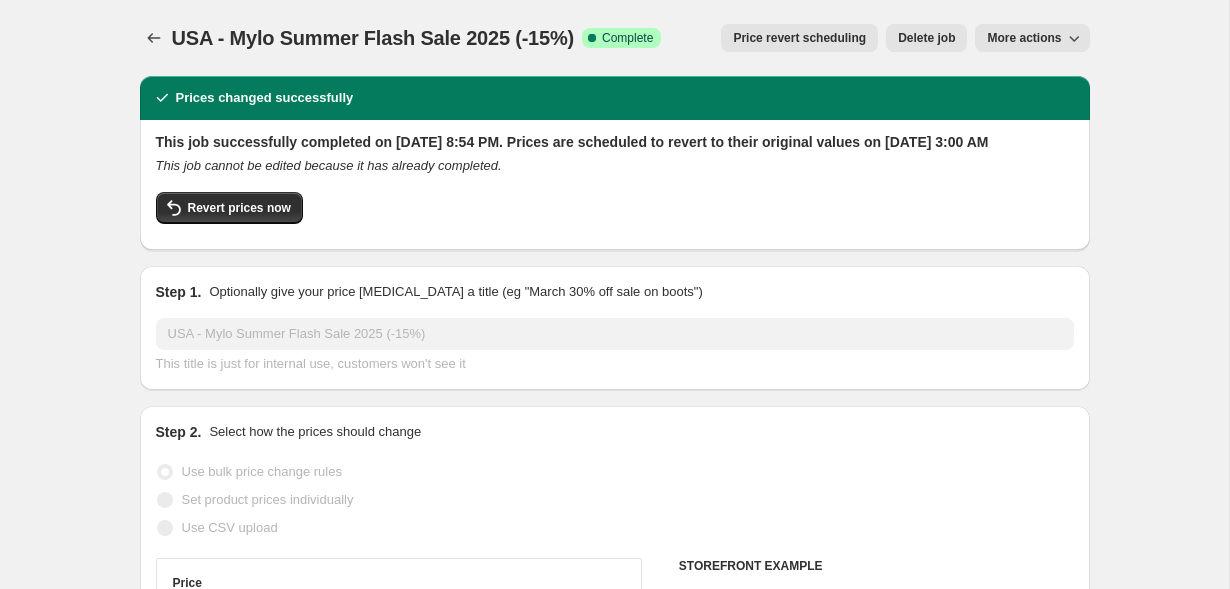 select on "vendor" 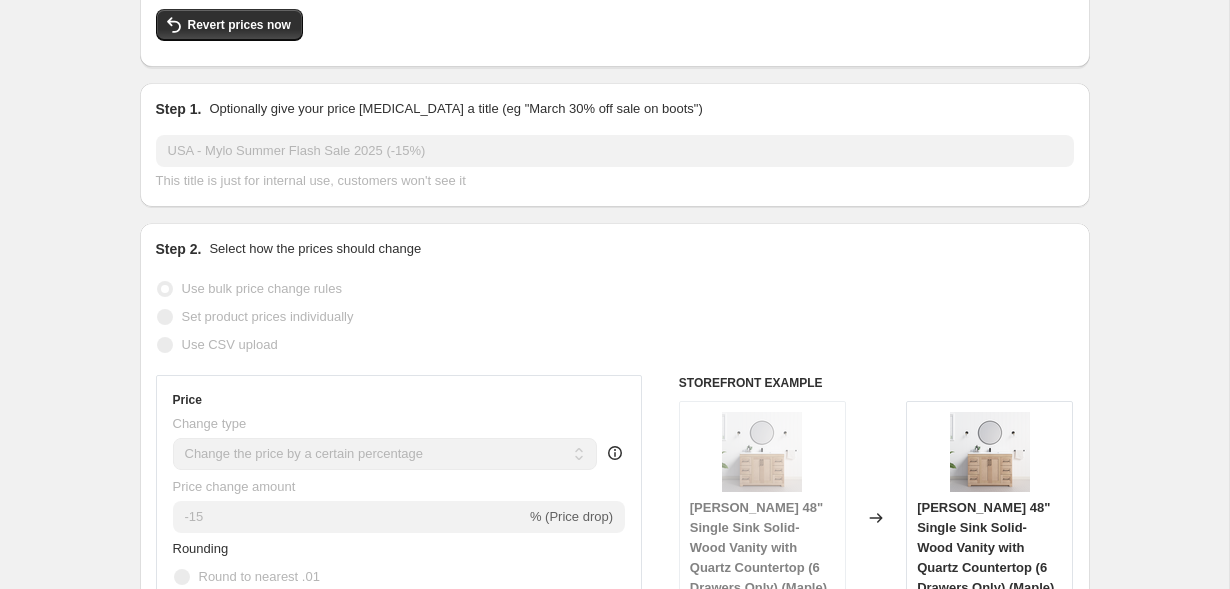 scroll, scrollTop: 0, scrollLeft: 0, axis: both 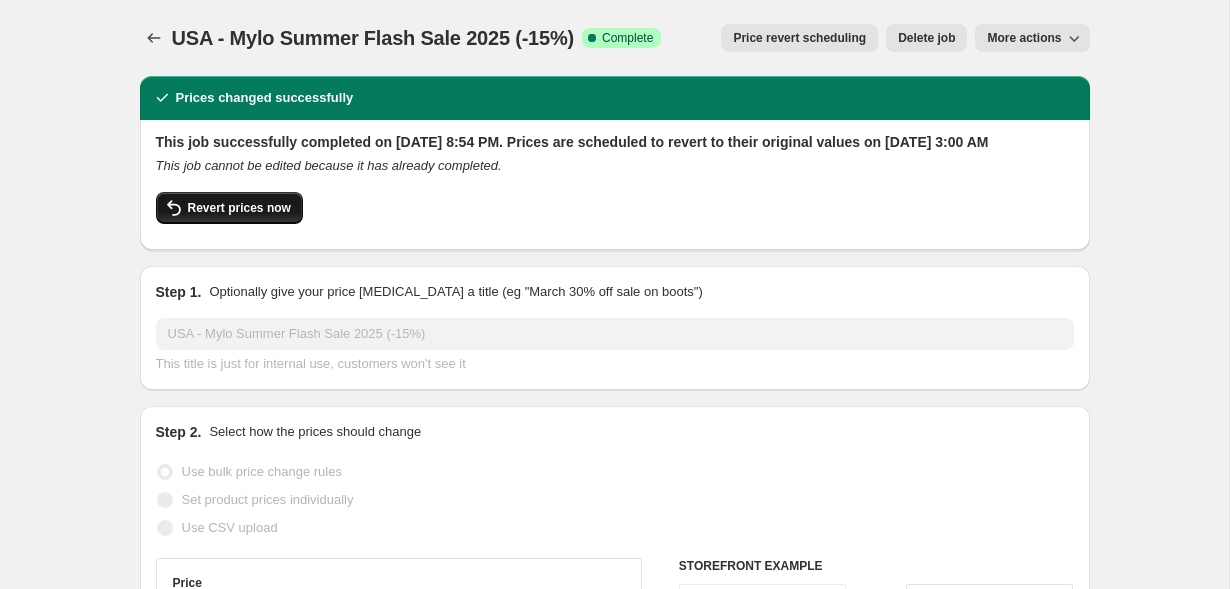 click on "Revert prices now" at bounding box center [239, 208] 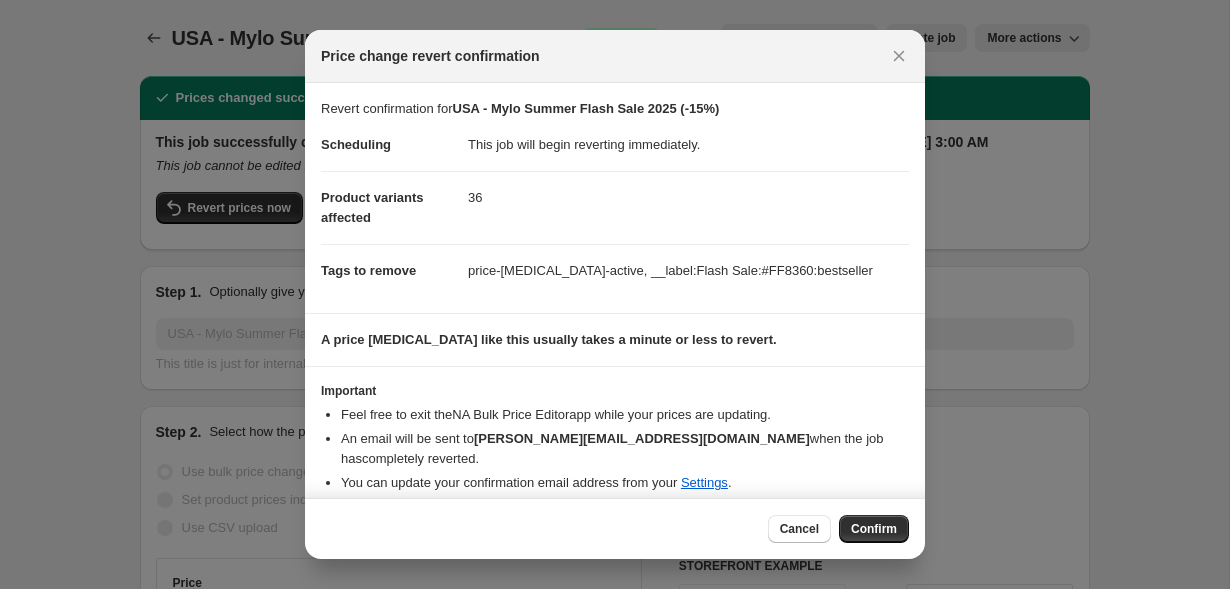 scroll, scrollTop: 19, scrollLeft: 0, axis: vertical 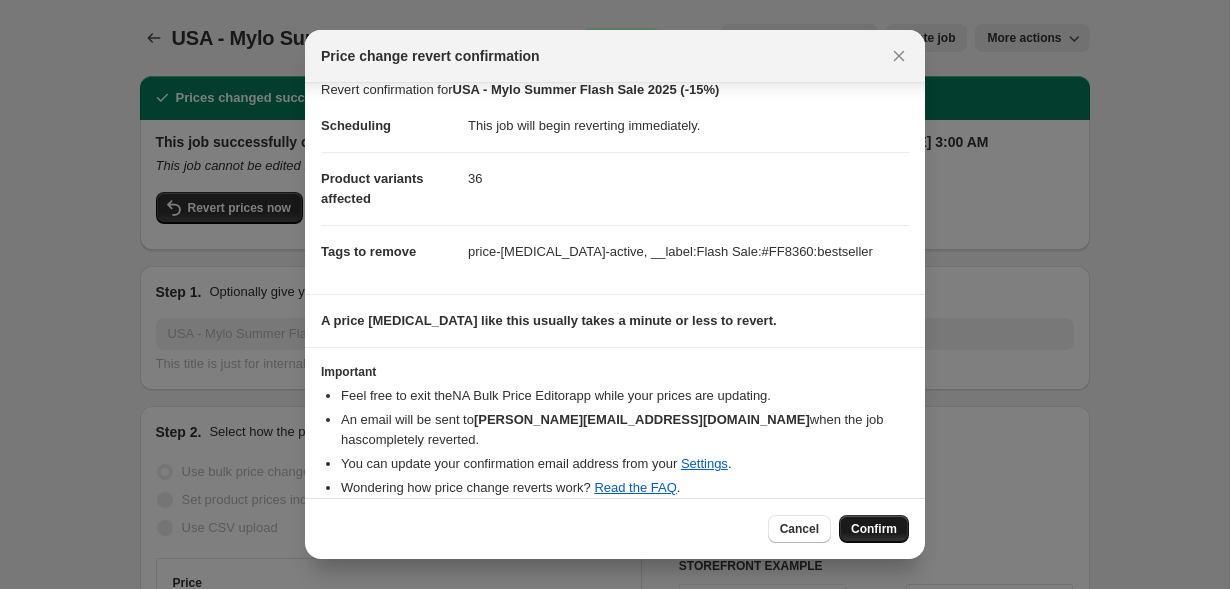 click on "Confirm" at bounding box center [874, 529] 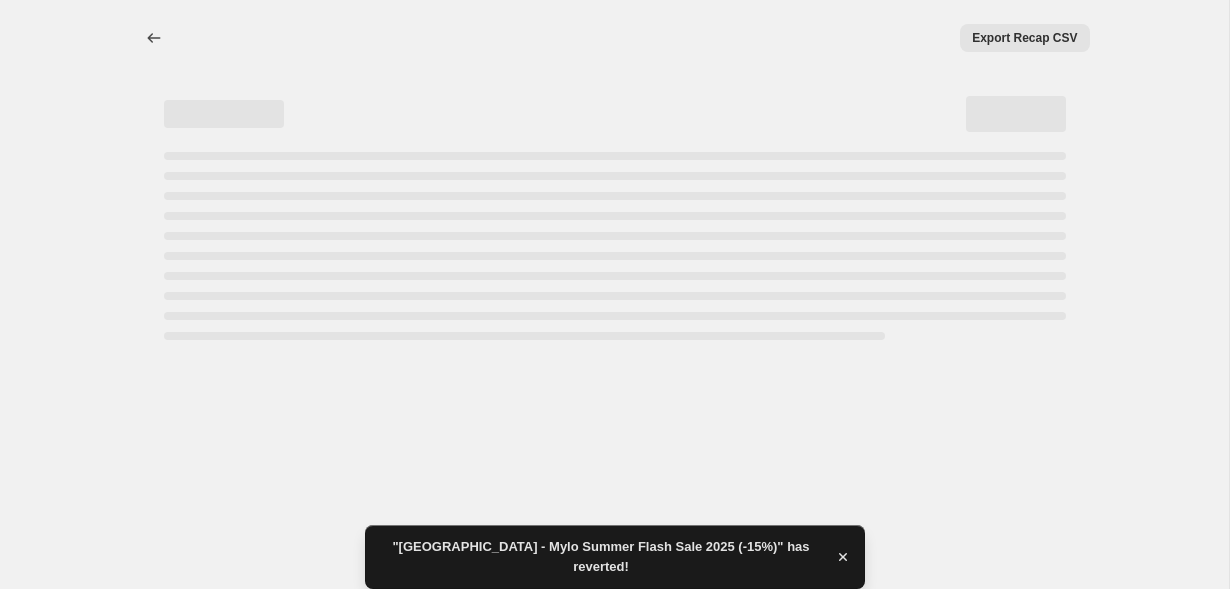 select on "percentage" 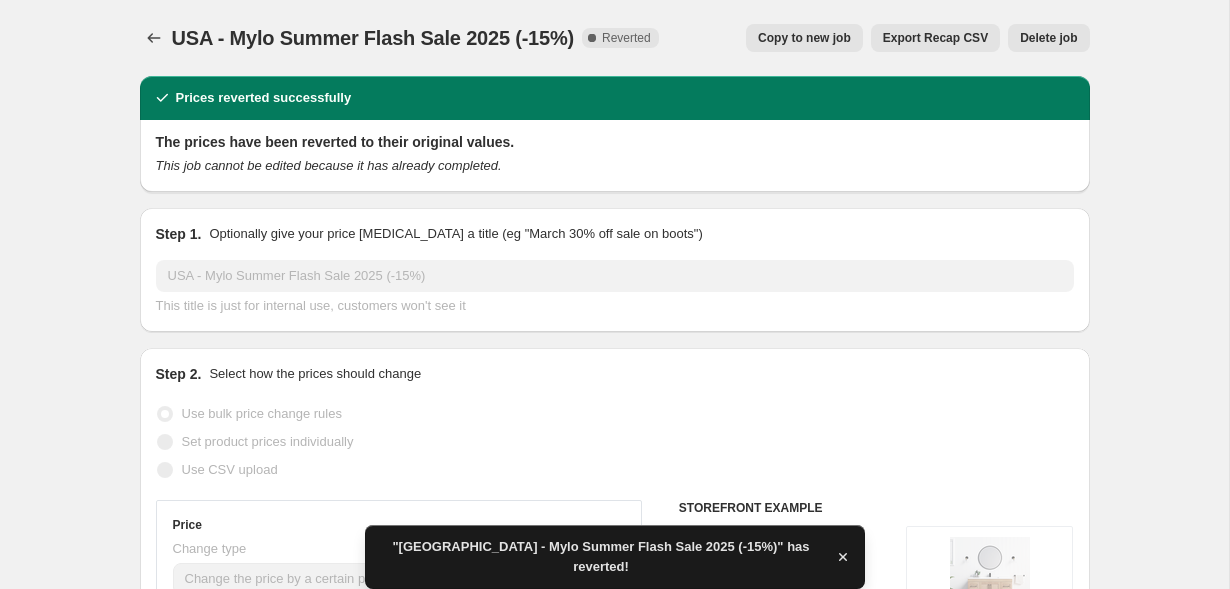 click on "Copy to new job" at bounding box center (804, 38) 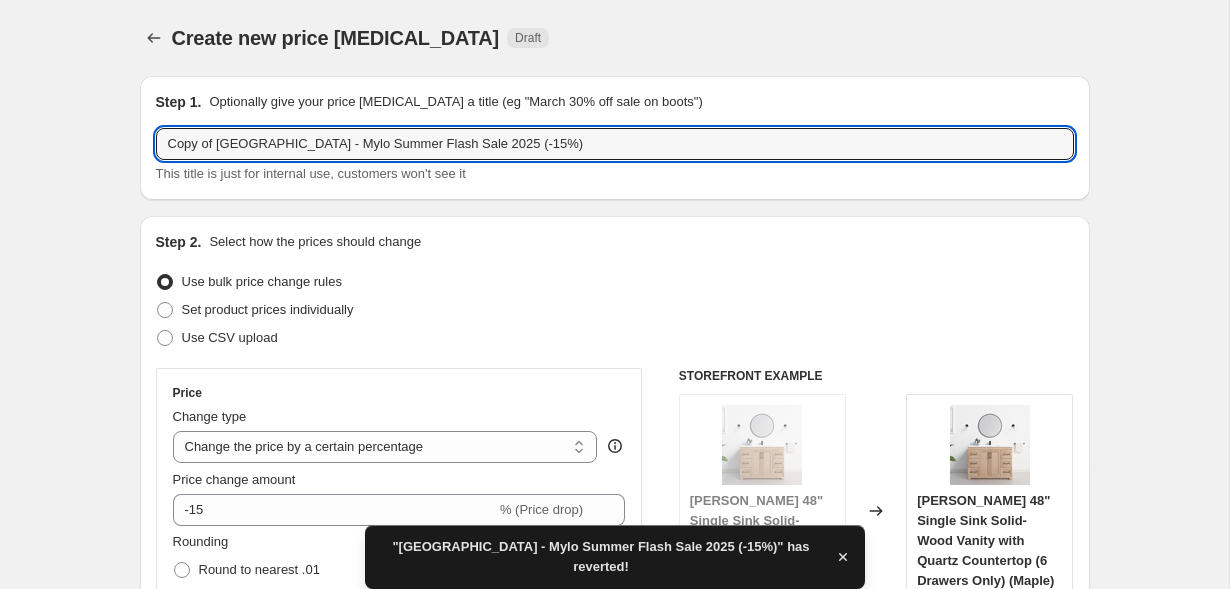 drag, startPoint x: 219, startPoint y: 145, endPoint x: 103, endPoint y: 144, distance: 116.00431 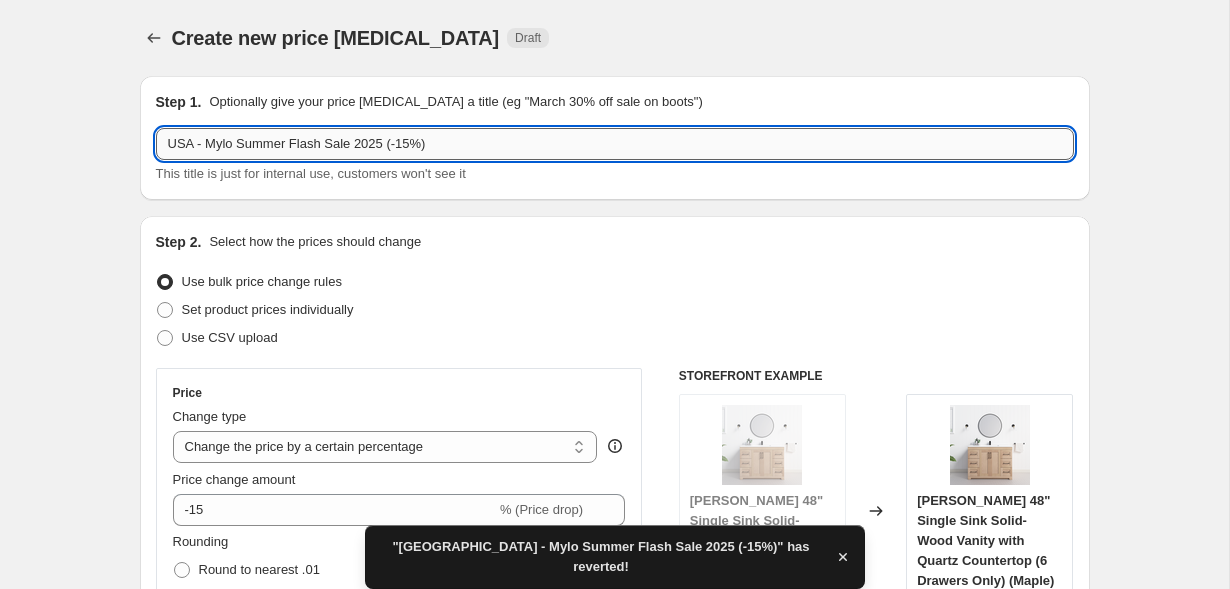 click on "USA - Mylo Summer Flash Sale 2025 (-15%)" at bounding box center [615, 144] 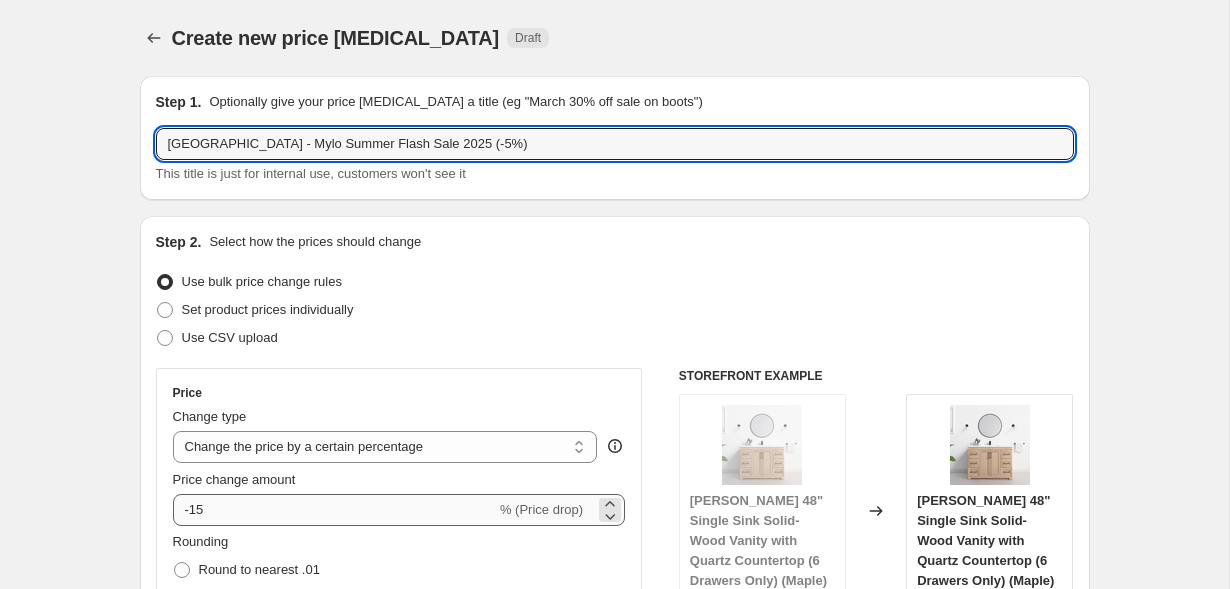 type on "USA - Mylo Summer Flash Sale 2025 (-5%)" 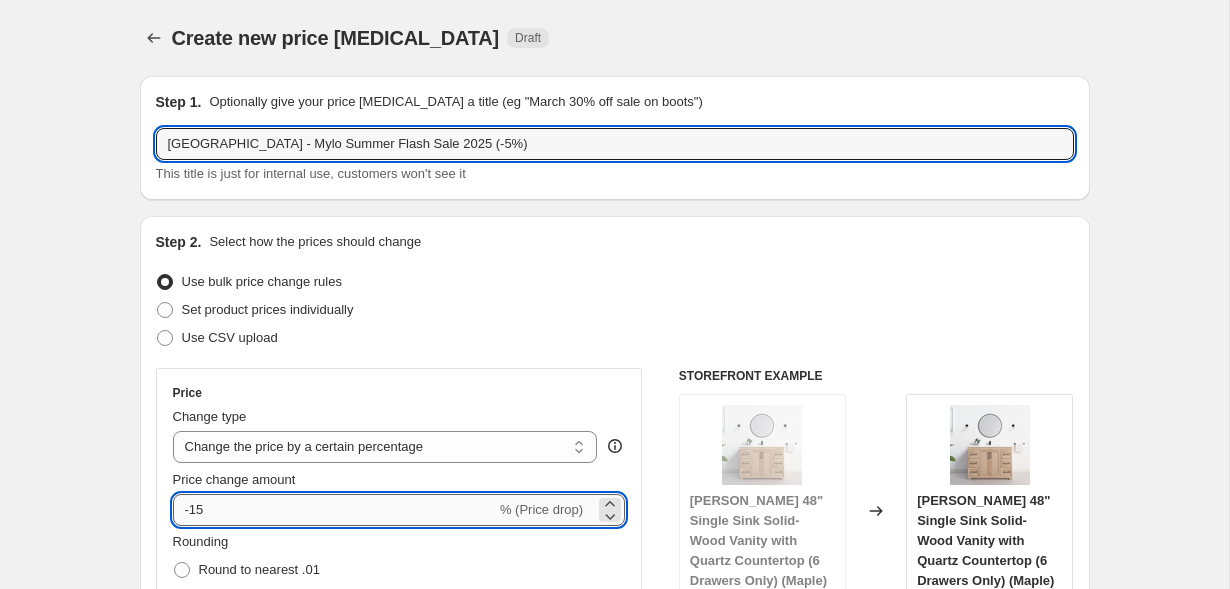 click on "-15" at bounding box center (334, 510) 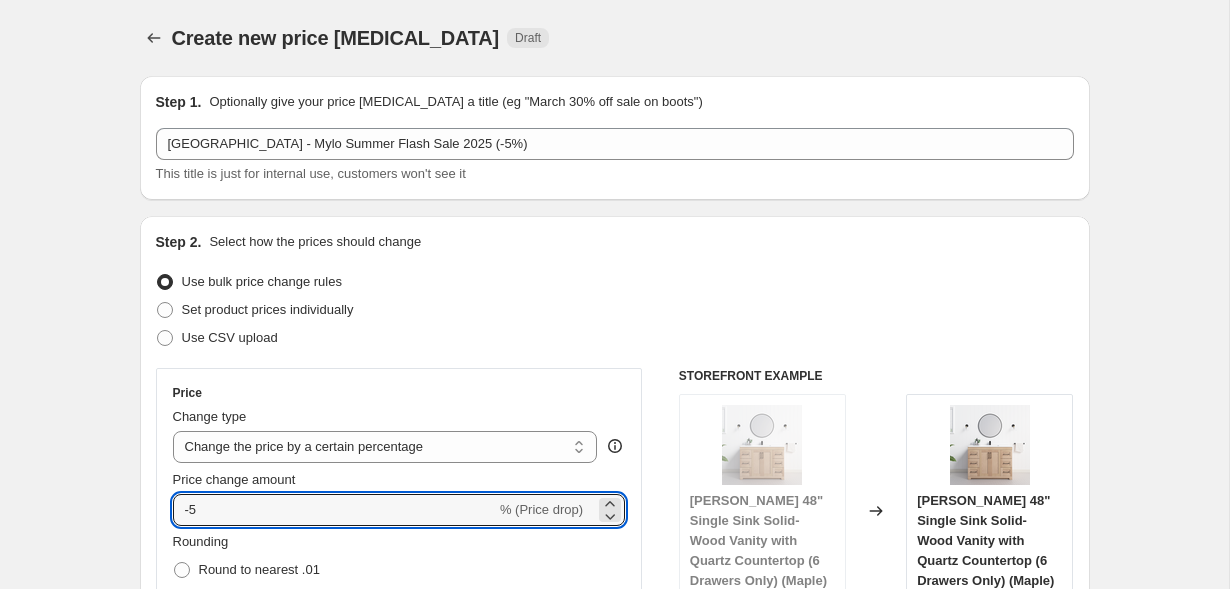 type on "-5" 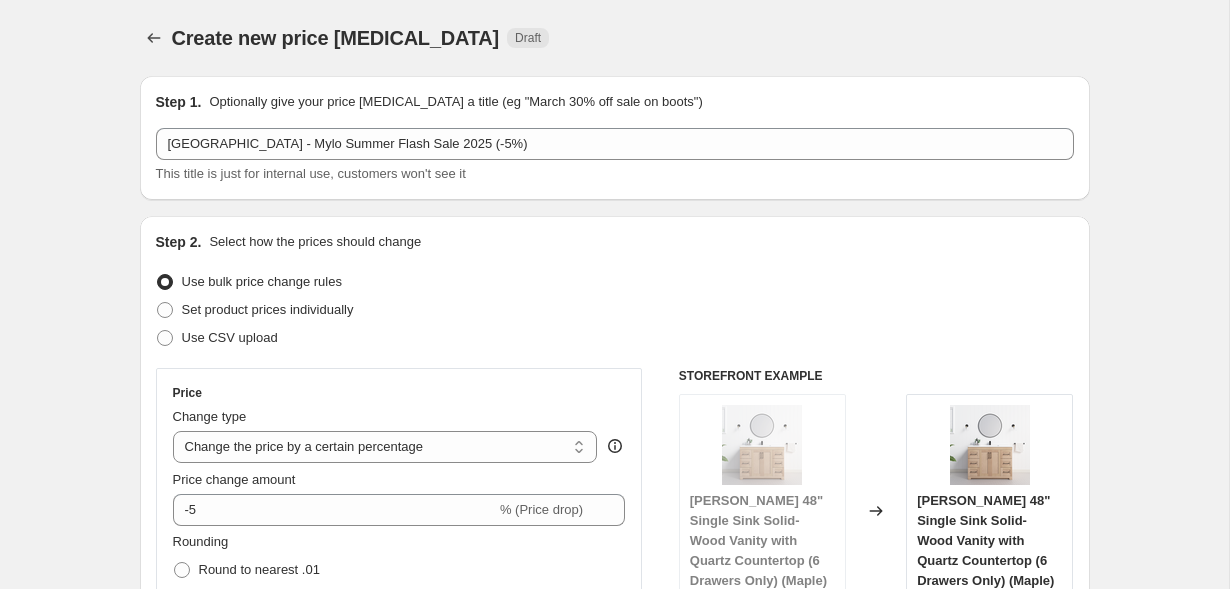 click on "Create new price change job. This page is ready Create new price change job Draft Step 1. Optionally give your price change job a title (eg "March 30% off sale on boots") USA - Mylo Summer Flash Sale 2025 (-5%) This title is just for internal use, customers won't see it Step 2. Select how the prices should change Use bulk price change rules Set product prices individually Use CSV upload Price Change type Change the price to a certain amount Change the price by a certain amount Change the price by a certain percentage Change the price to the current compare at price (price before sale) Change the price by a certain amount relative to the compare at price Change the price by a certain percentage relative to the compare at price Don't change the price Change the price by a certain percentage relative to the cost per item Change price to certain cost margin Change the price by a certain percentage Price change amount -5 % (Price drop) Rounding Round to nearest .01 Round to nearest whole number End prices in .99" at bounding box center [614, 1206] 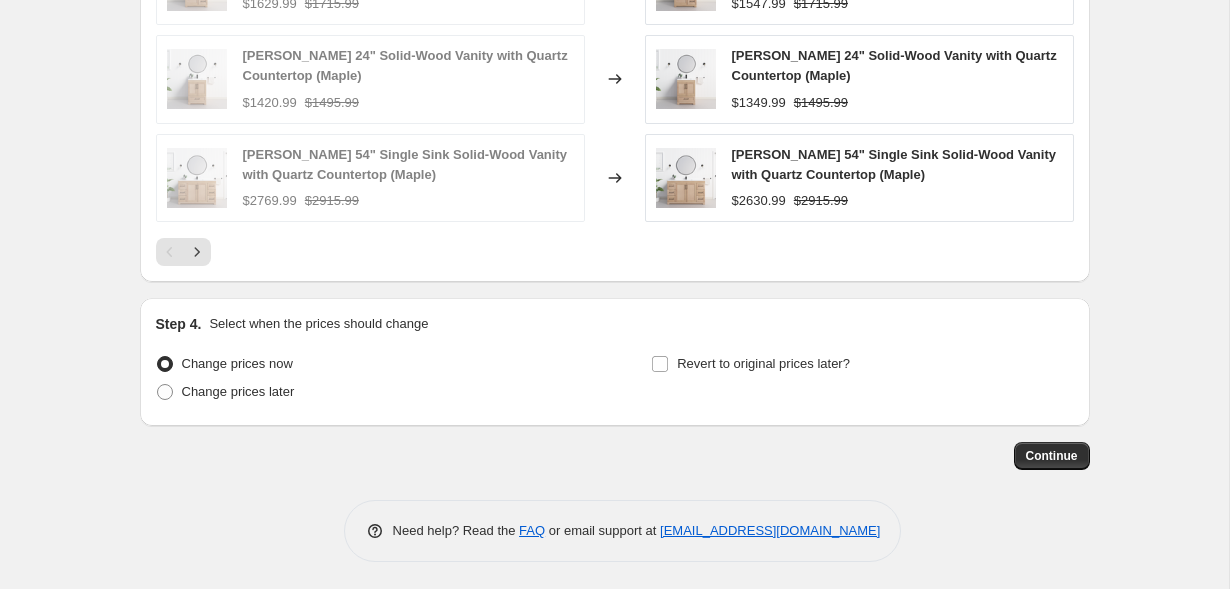 scroll, scrollTop: 1823, scrollLeft: 0, axis: vertical 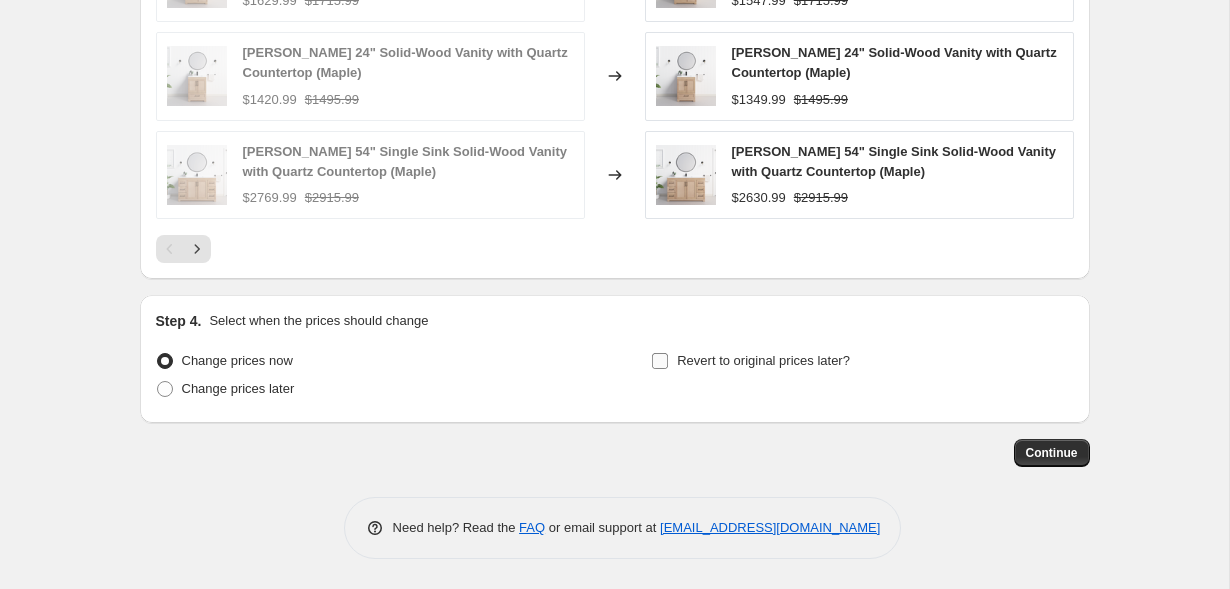 click on "Revert to original prices later?" at bounding box center (763, 360) 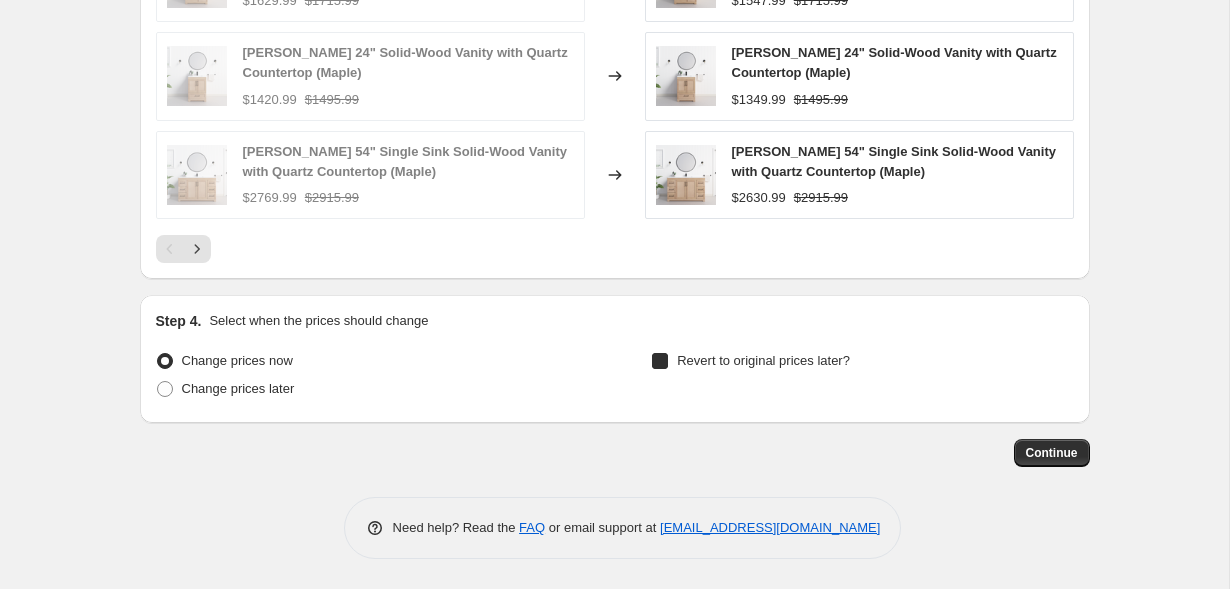 checkbox on "true" 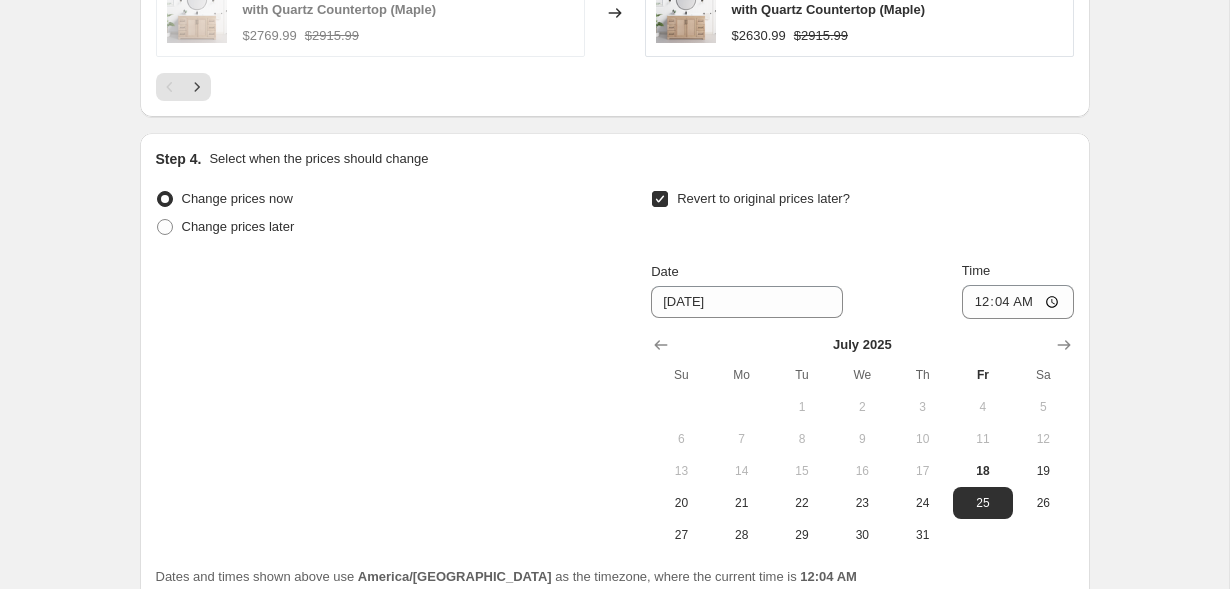 scroll, scrollTop: 2020, scrollLeft: 0, axis: vertical 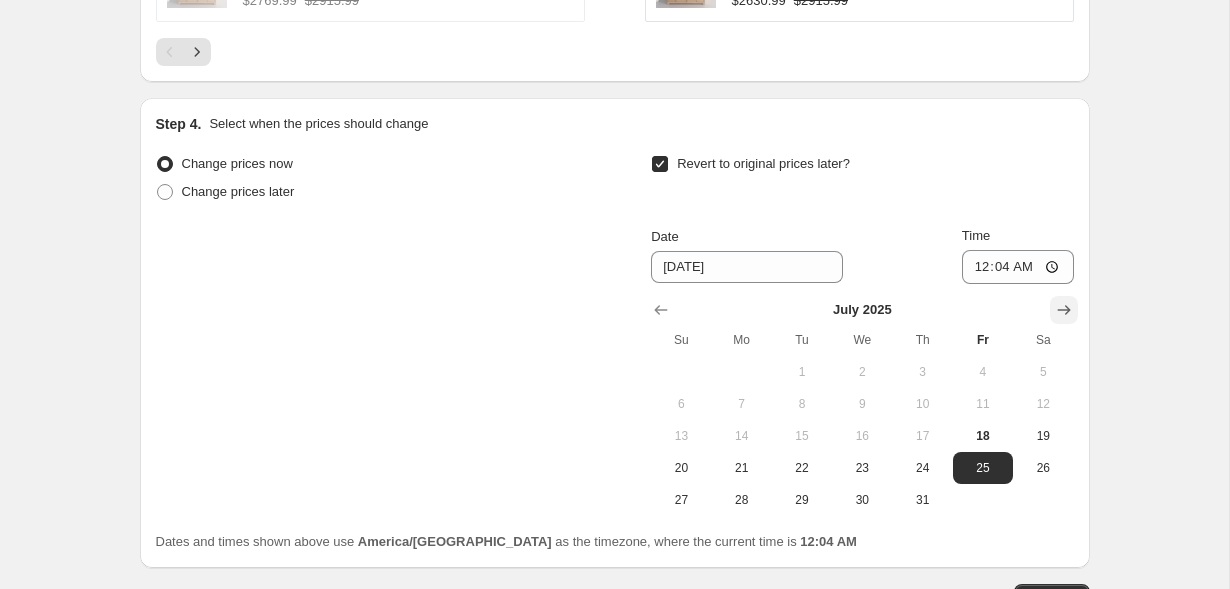 click 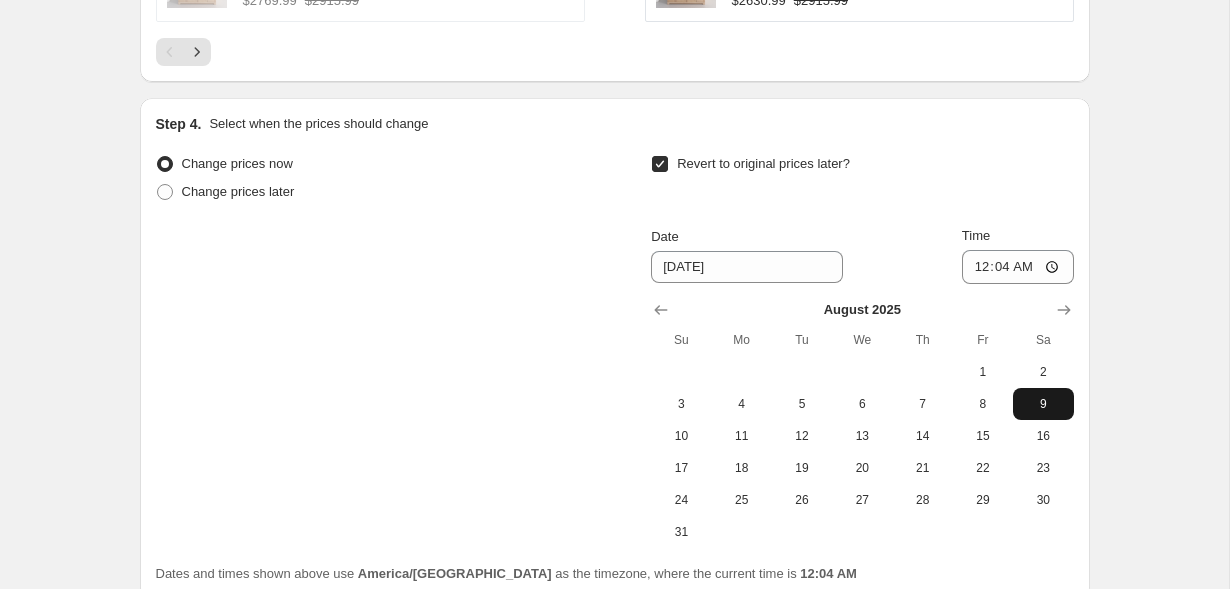 click on "9" at bounding box center (1043, 404) 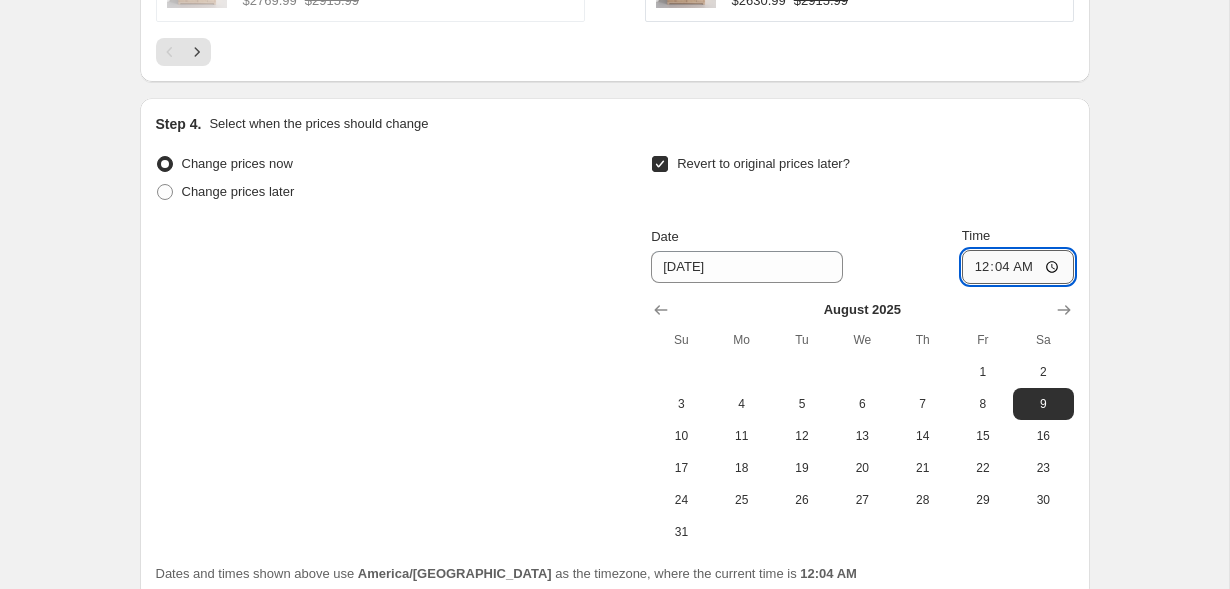 click on "00:04" at bounding box center [1018, 267] 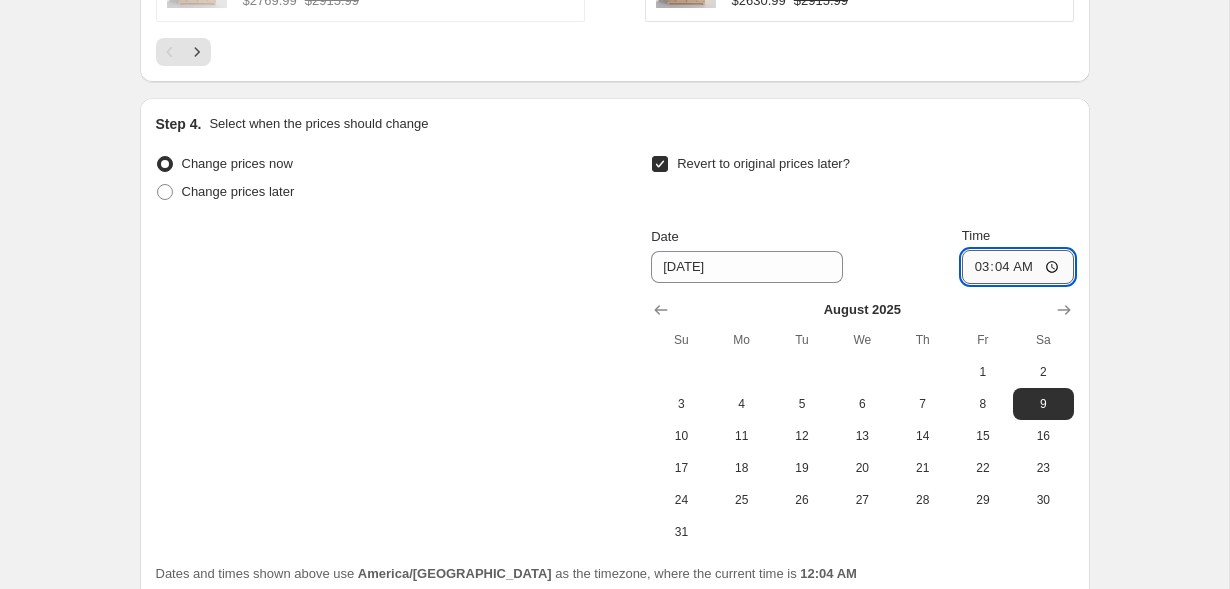 type on "03:00" 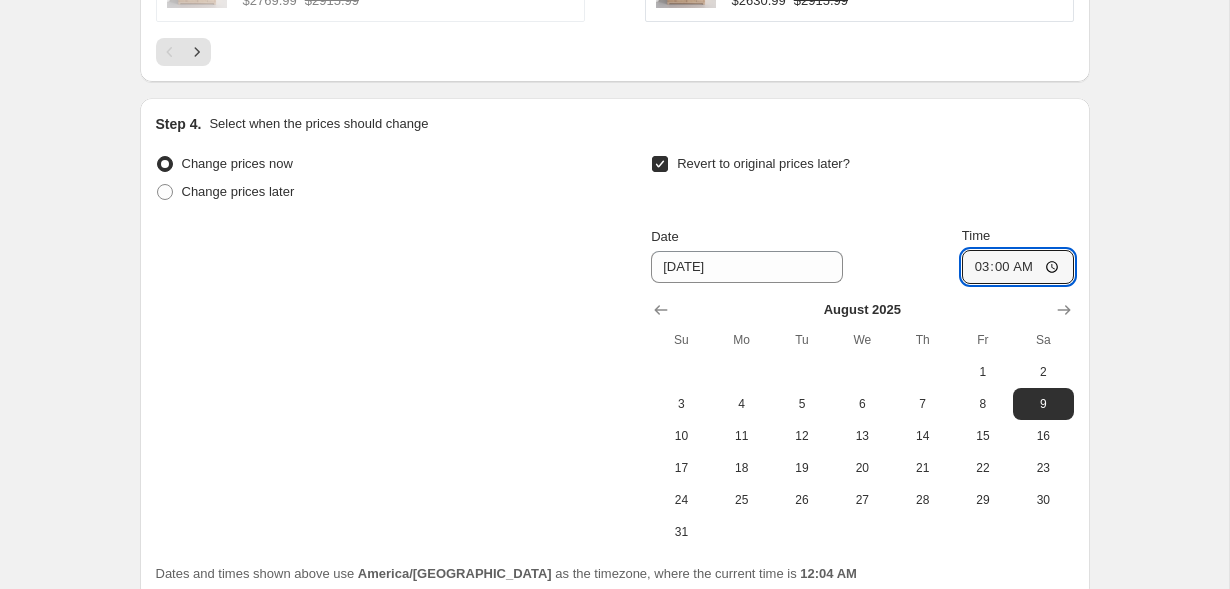 click on "Step 4. Select when the prices should change Change prices now Change prices later Revert to original prices later? Date 8/9/2025 Time 03:00 August   2025 Su Mo Tu We Th Fr Sa 1 2 3 4 5 6 7 8 9 10 11 12 13 14 15 16 17 18 19 20 21 22 23 24 25 26 27 28 29 30 31 Dates and times shown above use   America/Toronto   as the timezone, where the current time is   12:04 AM" at bounding box center [615, 349] 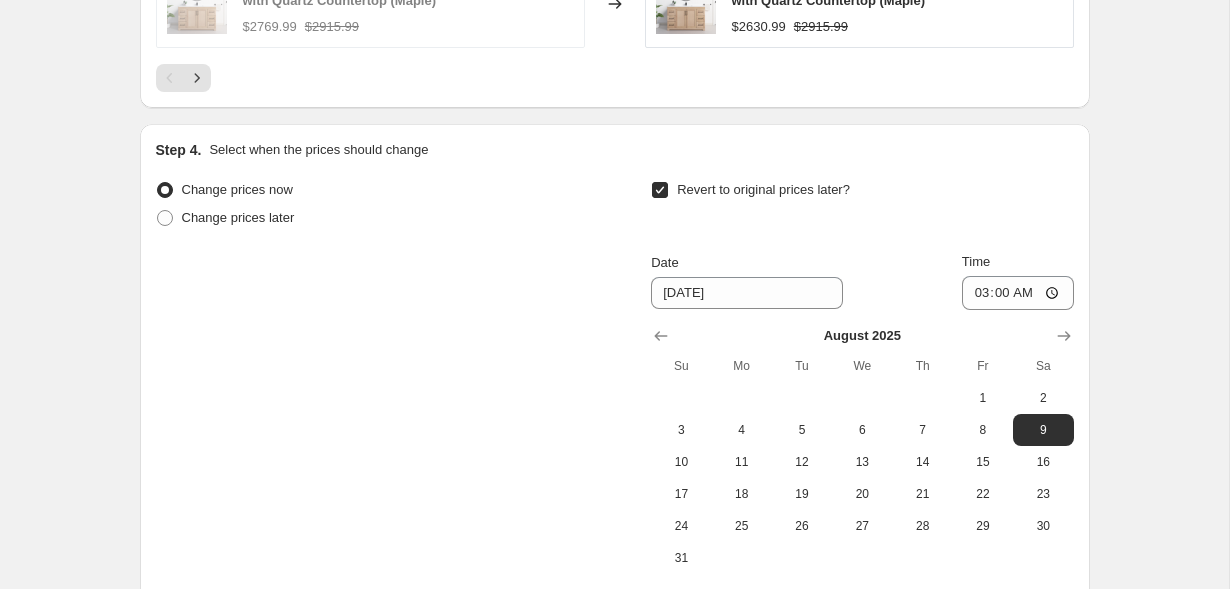 scroll, scrollTop: 2197, scrollLeft: 0, axis: vertical 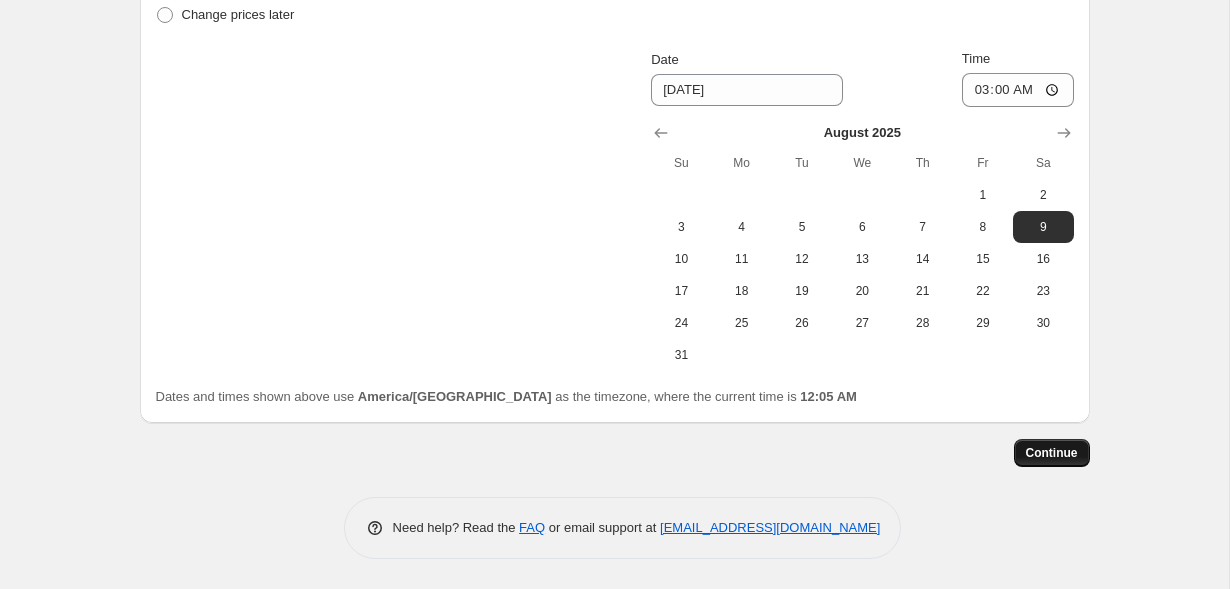 click on "Continue" at bounding box center [1052, 453] 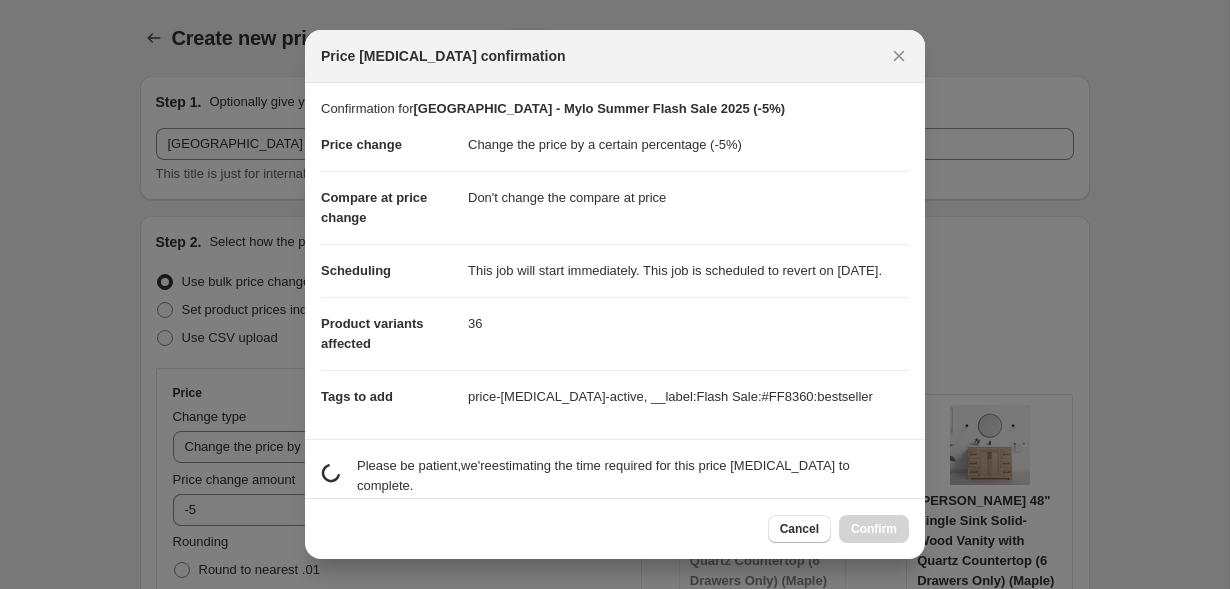 scroll, scrollTop: 0, scrollLeft: 0, axis: both 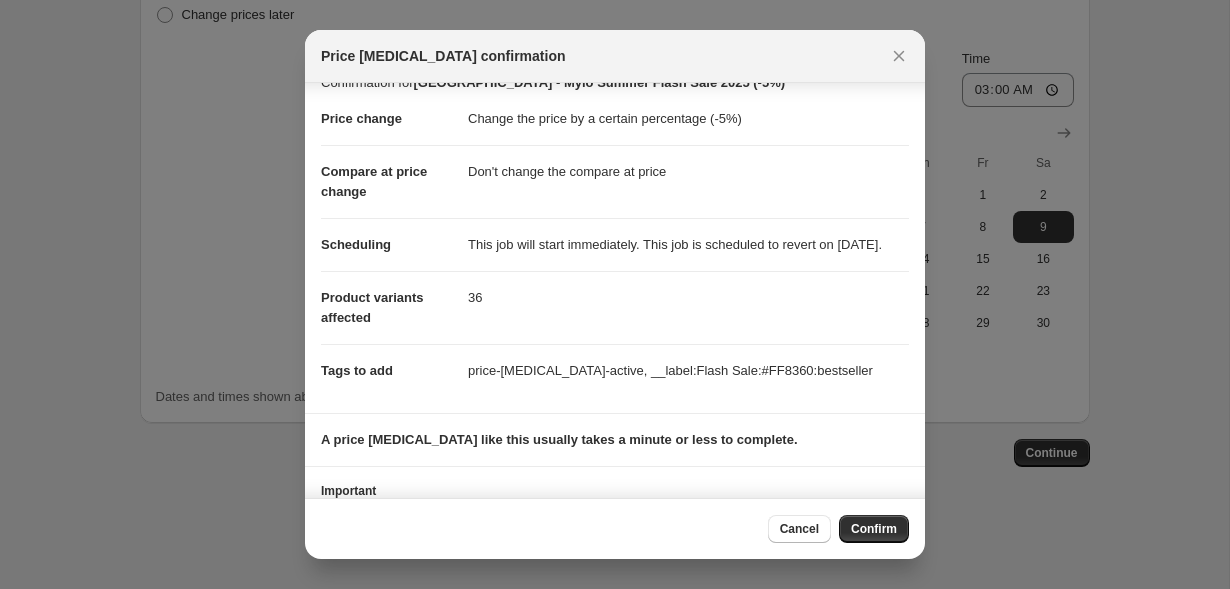 click on "Confirm" at bounding box center (874, 529) 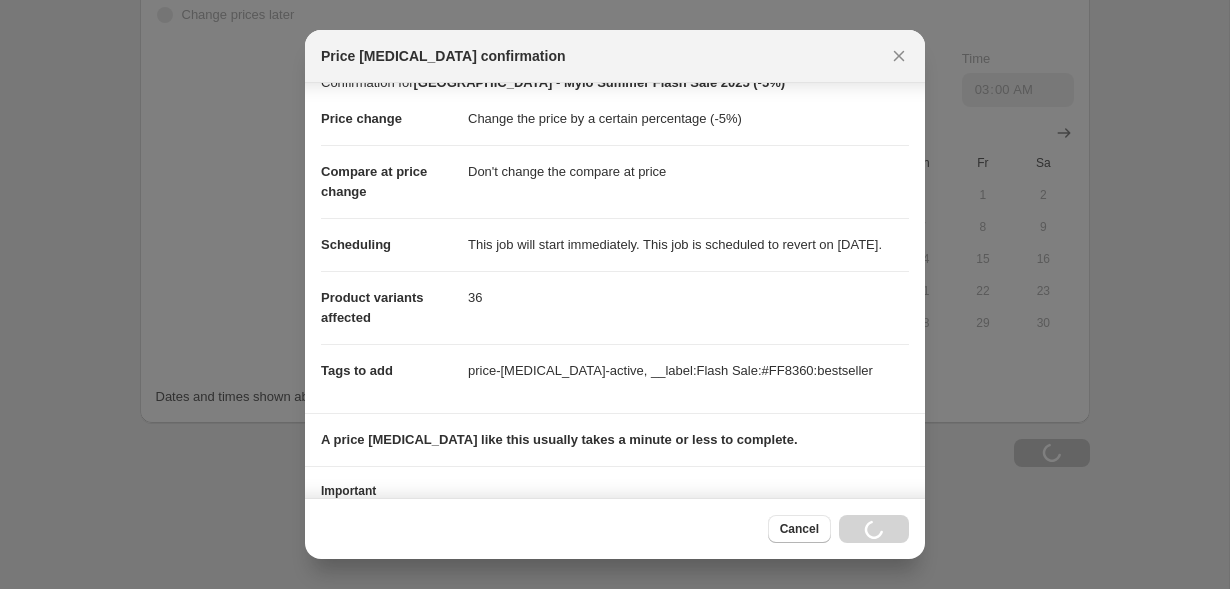 scroll, scrollTop: 0, scrollLeft: 0, axis: both 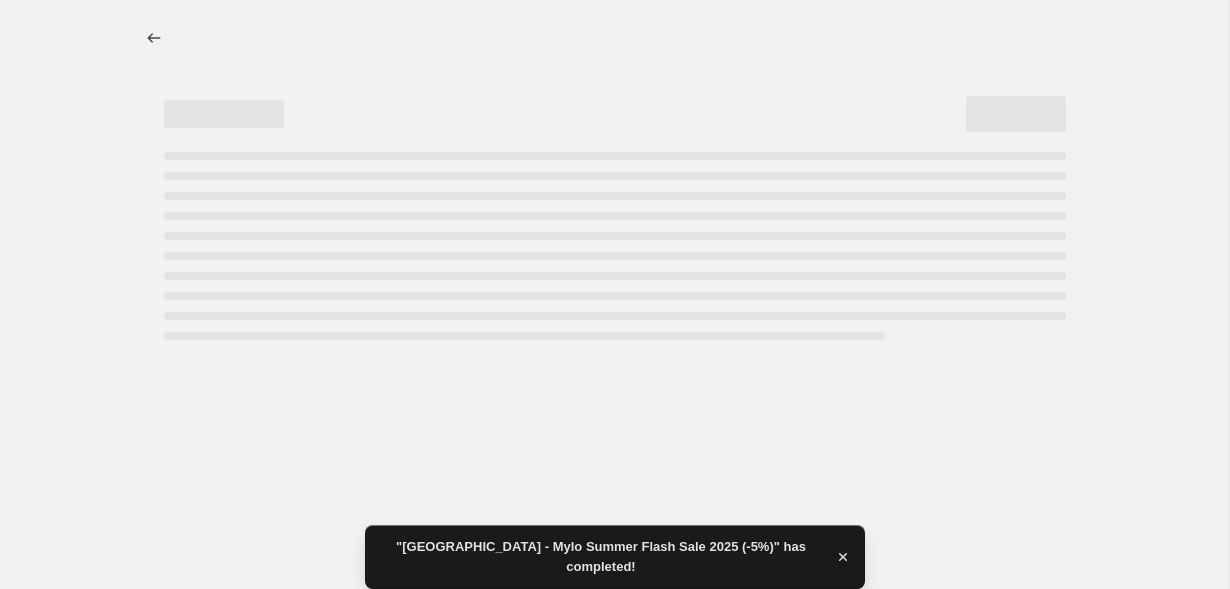 select on "percentage" 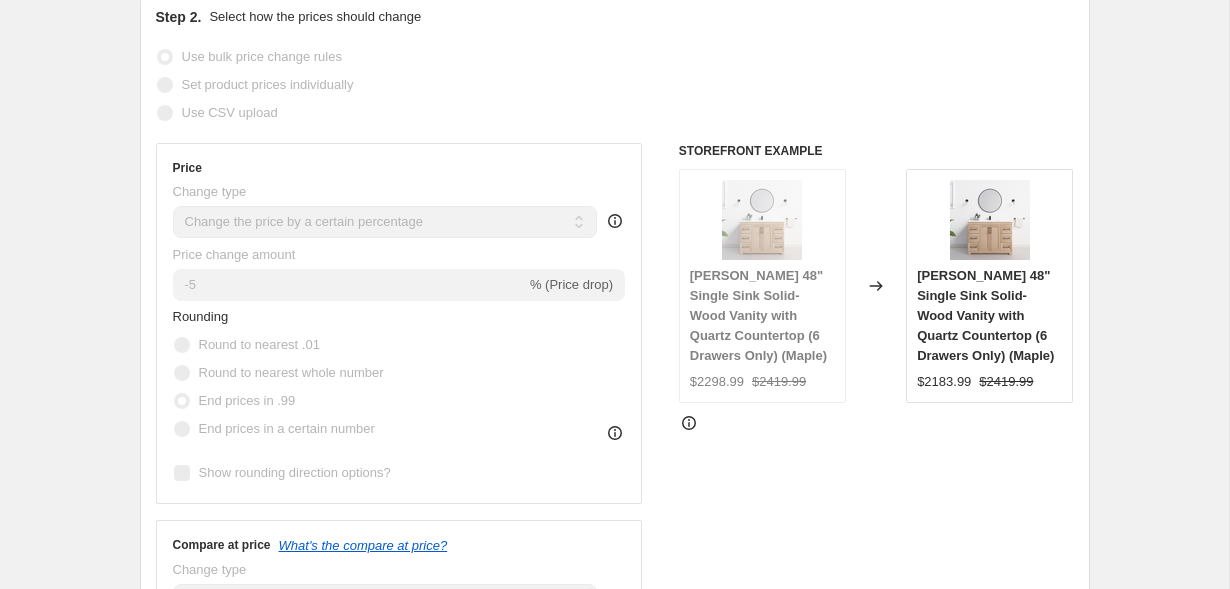 scroll, scrollTop: 465, scrollLeft: 0, axis: vertical 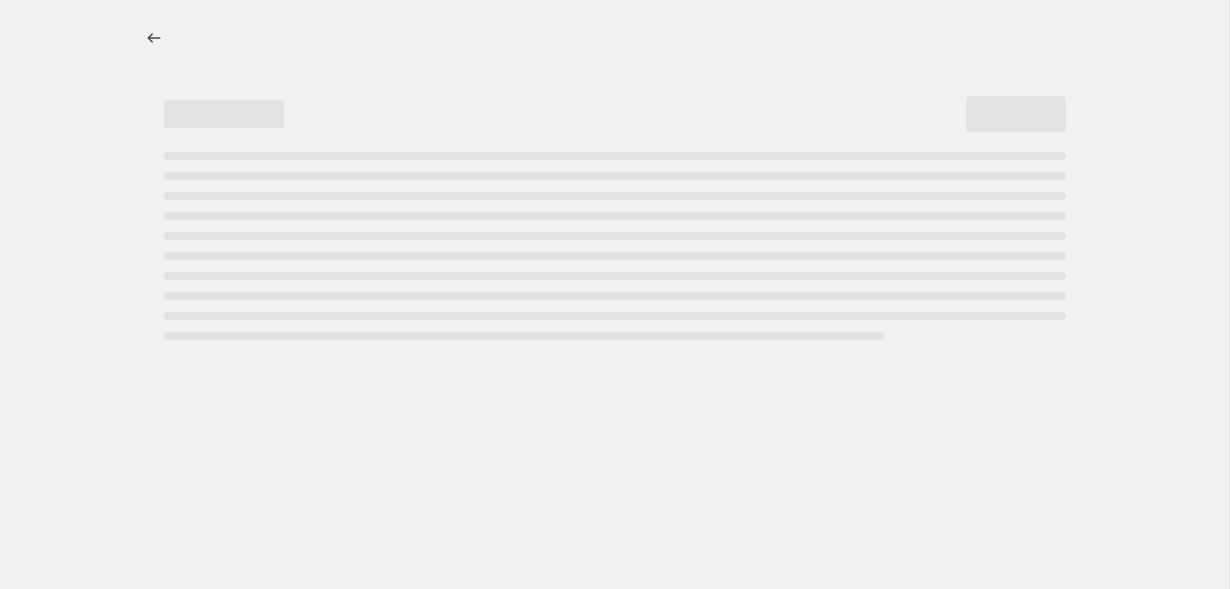 select on "percentage" 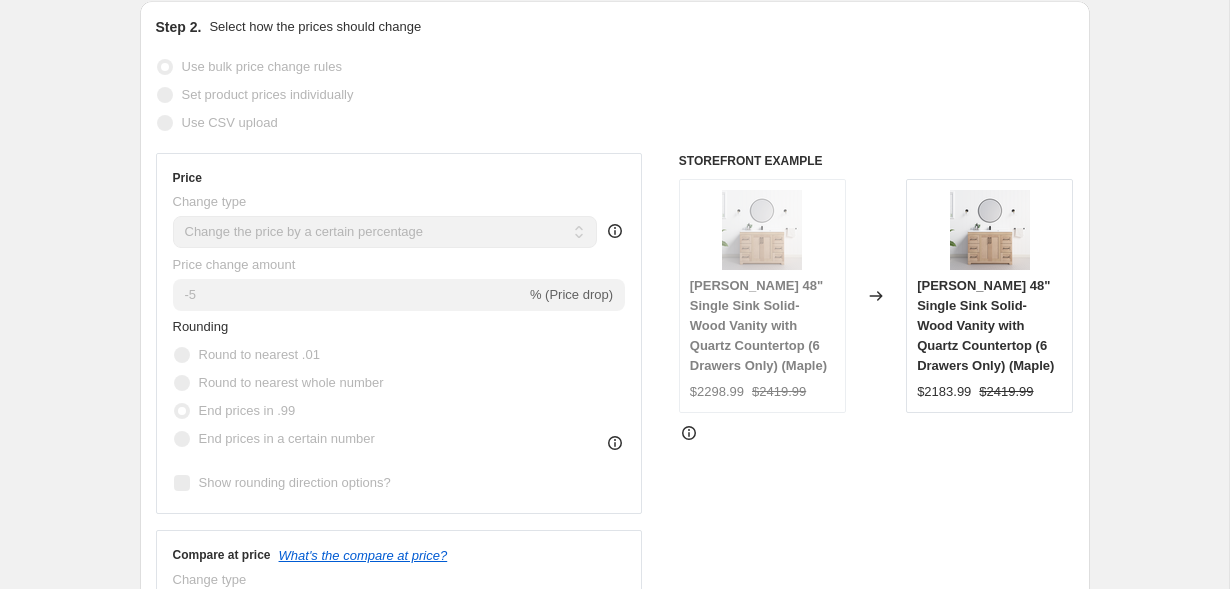 scroll, scrollTop: 0, scrollLeft: 0, axis: both 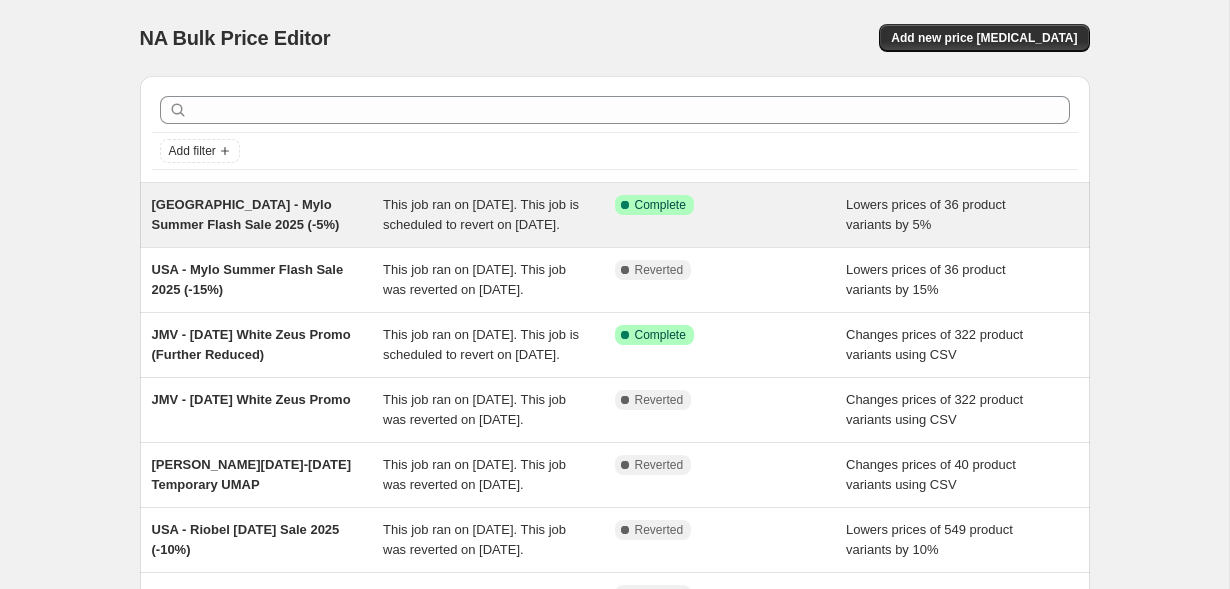 click on "USA - Mylo Summer Flash Sale 2025 (-5%)" at bounding box center [268, 215] 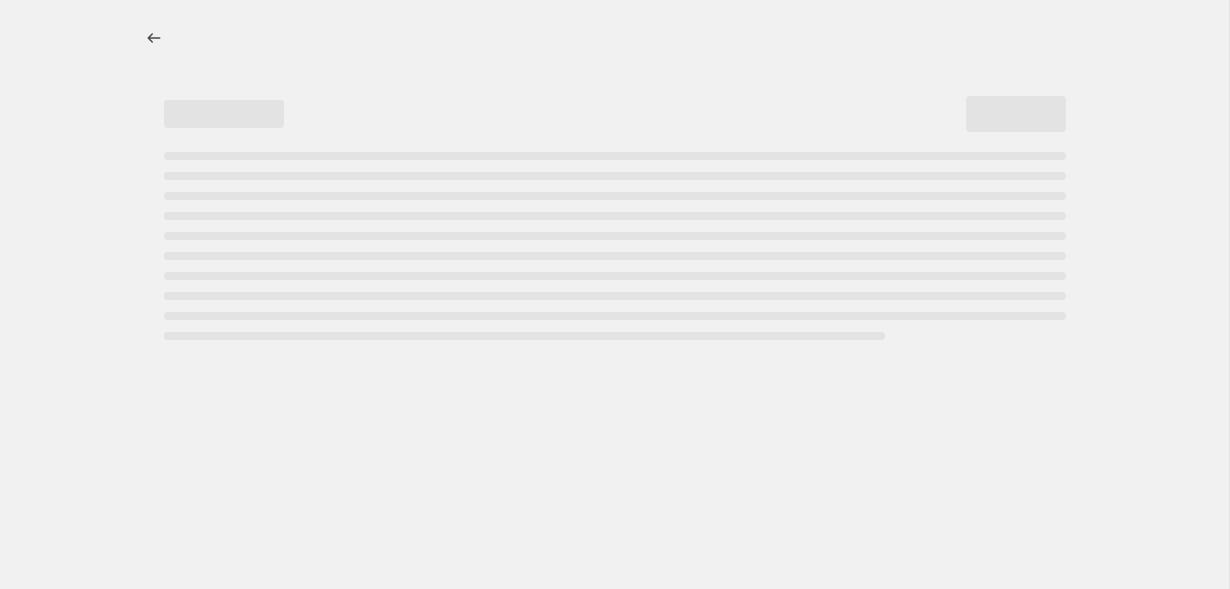 select on "percentage" 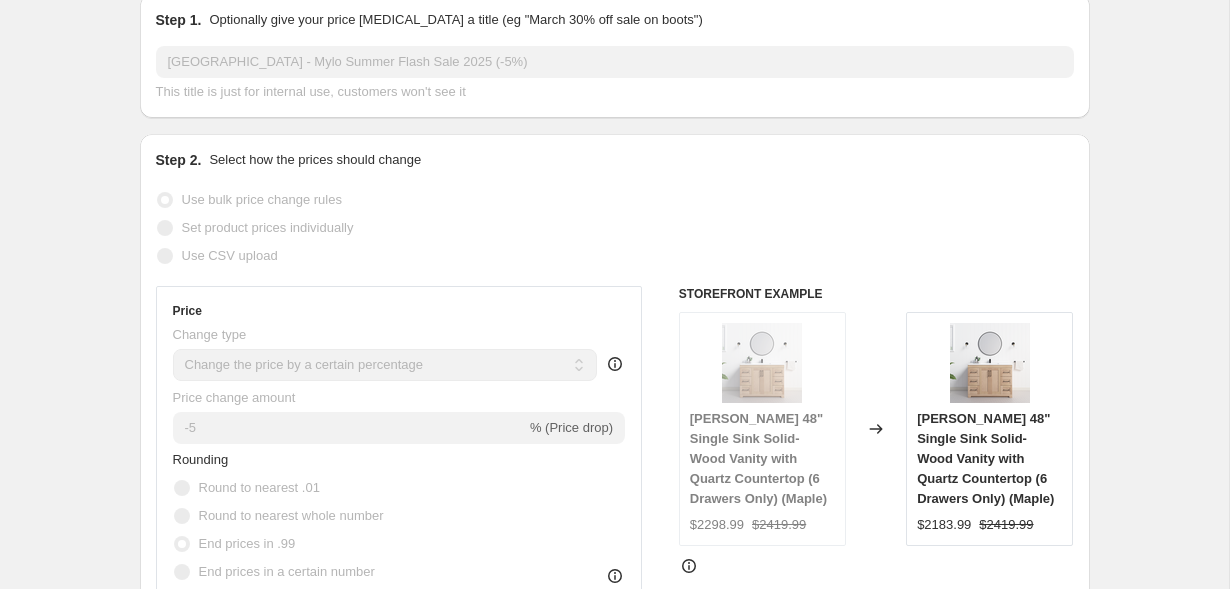 scroll, scrollTop: 198, scrollLeft: 0, axis: vertical 